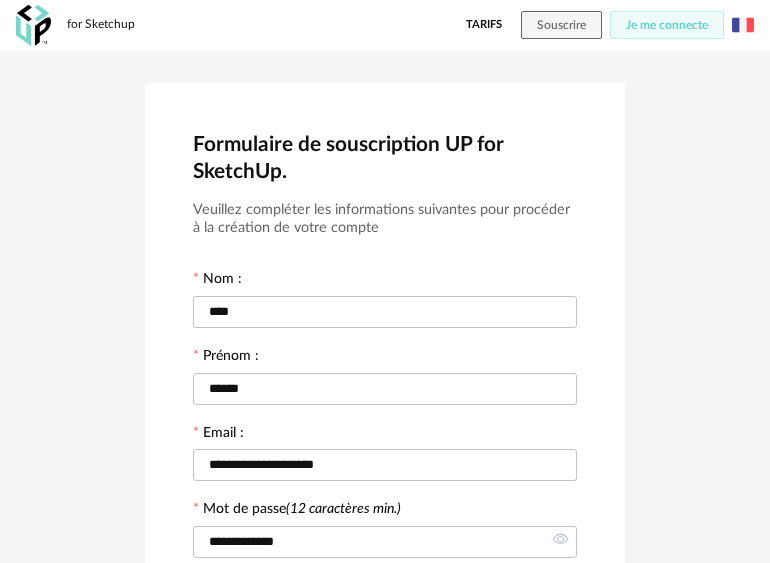 scroll, scrollTop: 461, scrollLeft: 0, axis: vertical 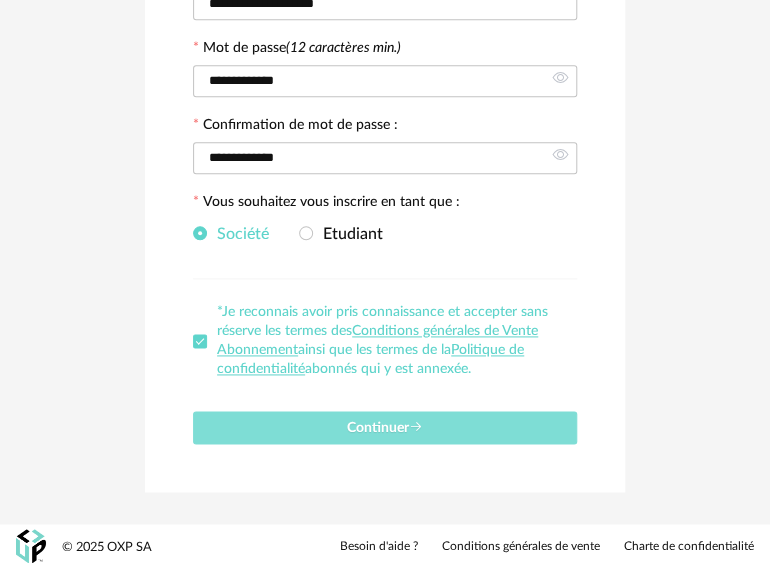 click on "Continuer" at bounding box center [385, 428] 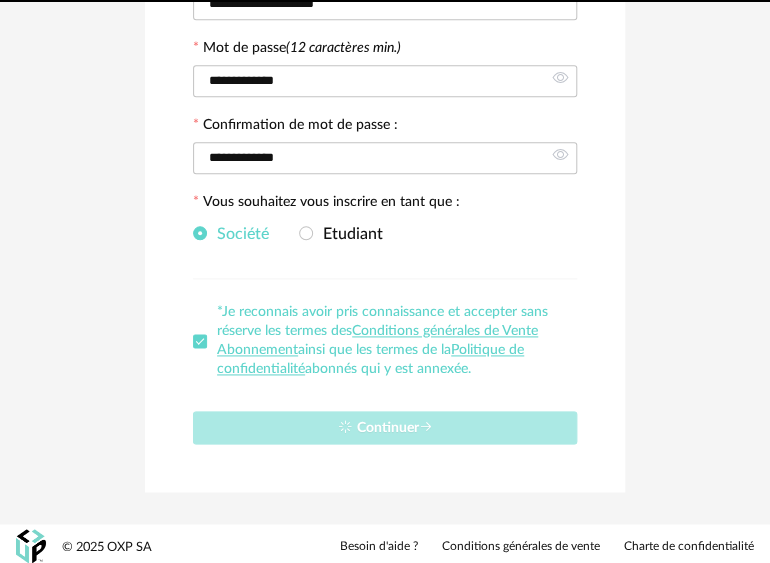 type 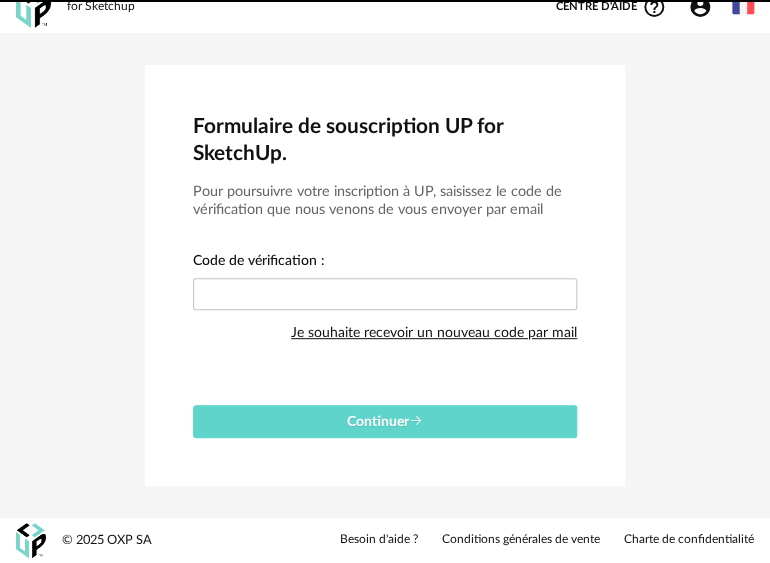 scroll, scrollTop: 15, scrollLeft: 0, axis: vertical 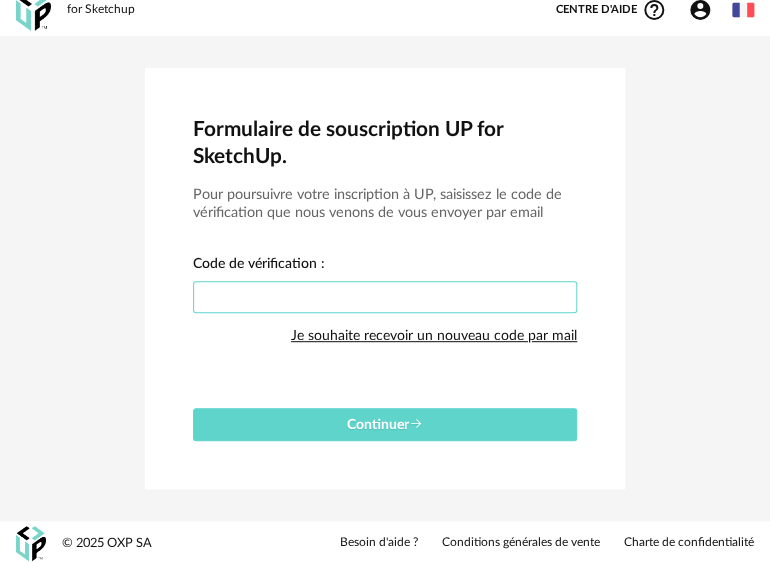 click at bounding box center (385, 297) 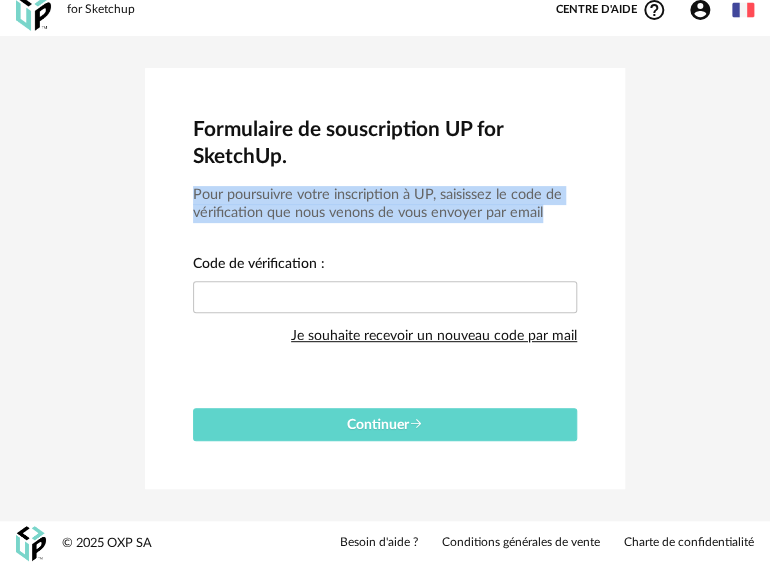 drag, startPoint x: 195, startPoint y: 193, endPoint x: 573, endPoint y: 216, distance: 378.6991 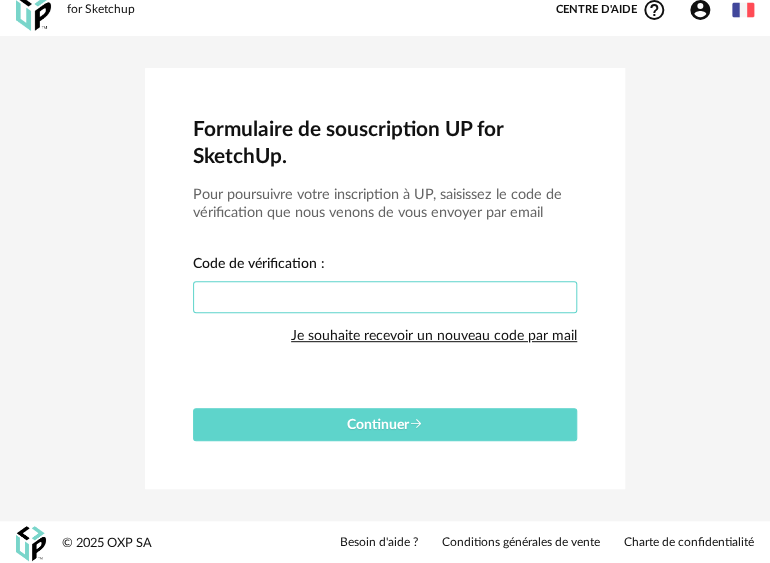 click at bounding box center (385, 297) 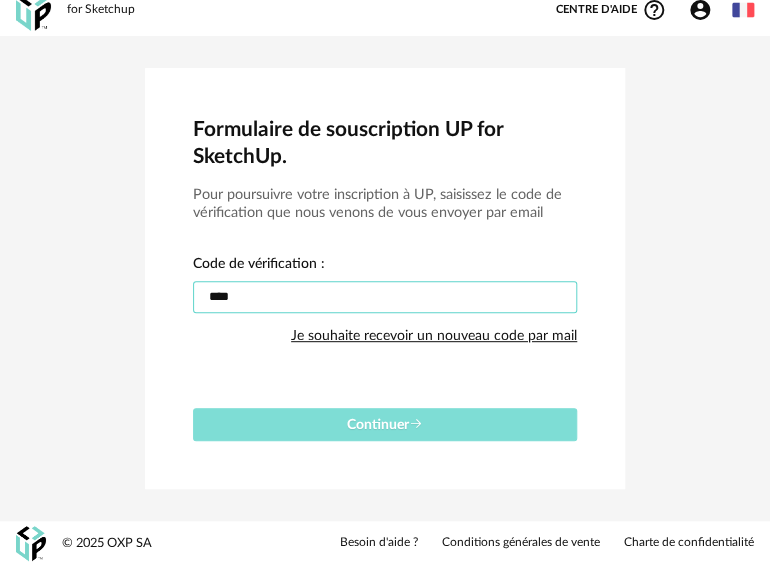type on "****" 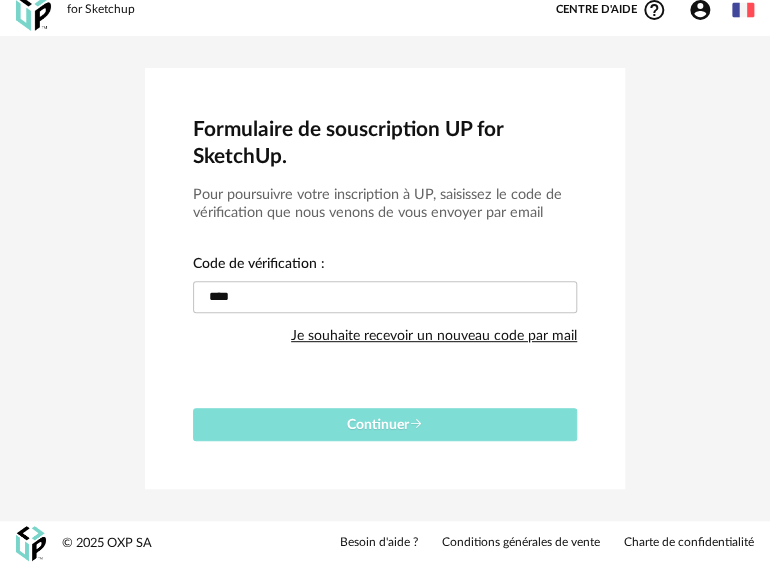 click on "Continuer" at bounding box center [385, 425] 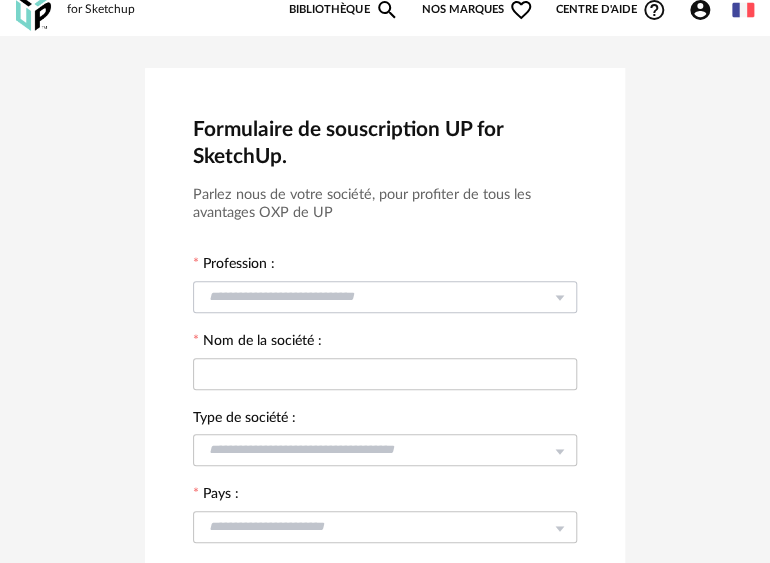 click at bounding box center (559, 296) 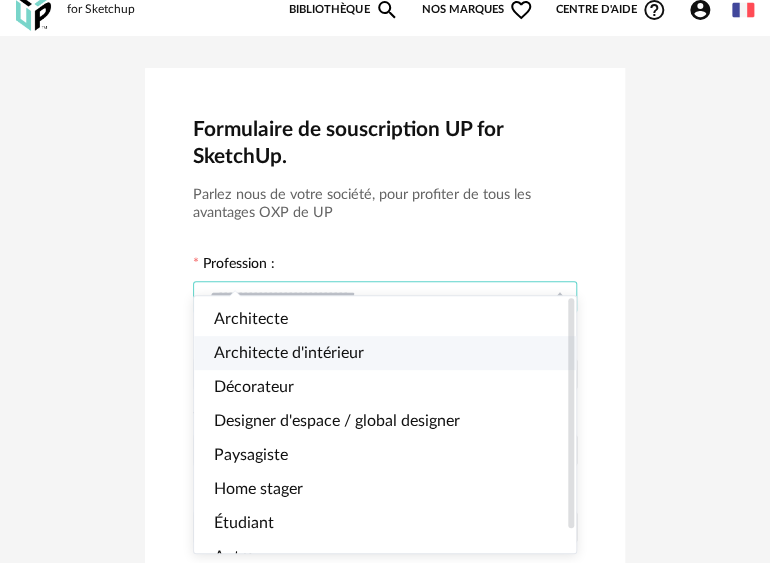 click on "Architecte d'intérieur" at bounding box center (289, 353) 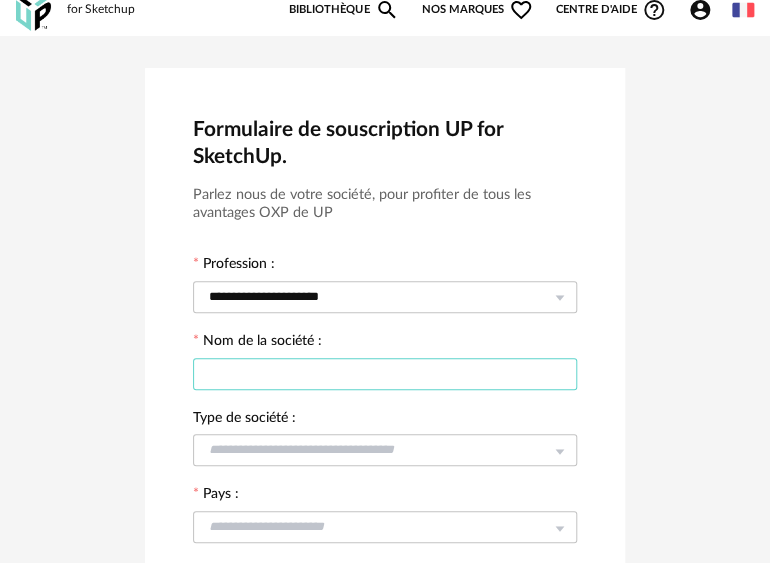 click at bounding box center [385, 374] 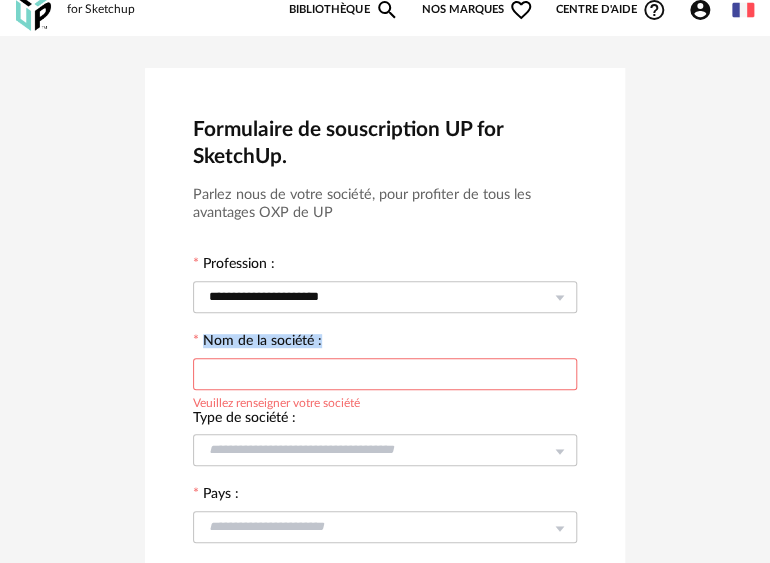 drag, startPoint x: 205, startPoint y: 335, endPoint x: 328, endPoint y: 340, distance: 123.101585 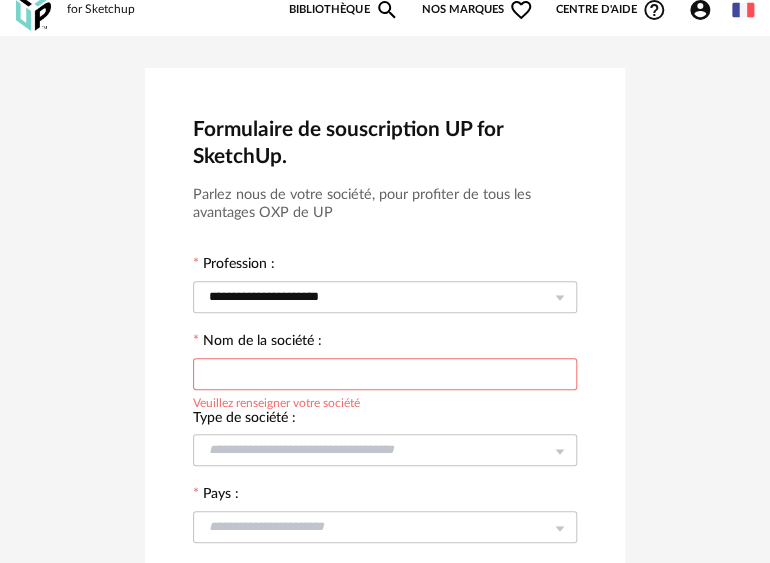 click on "Nom de la société :
Veuillez renseigner votre société" at bounding box center [385, 362] 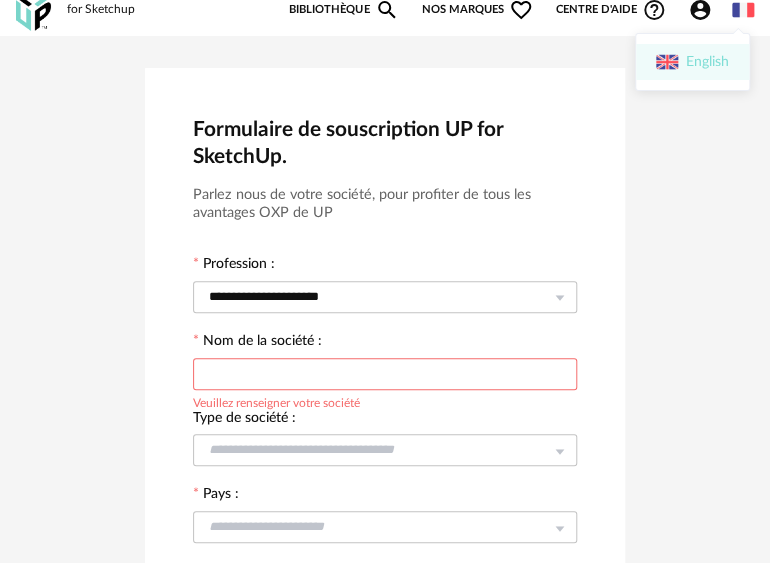click on "English" at bounding box center [692, 62] 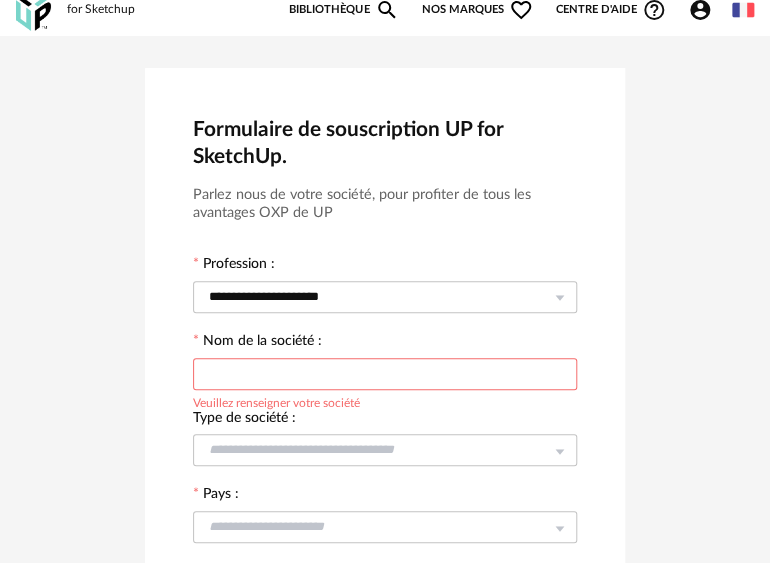 type on "**********" 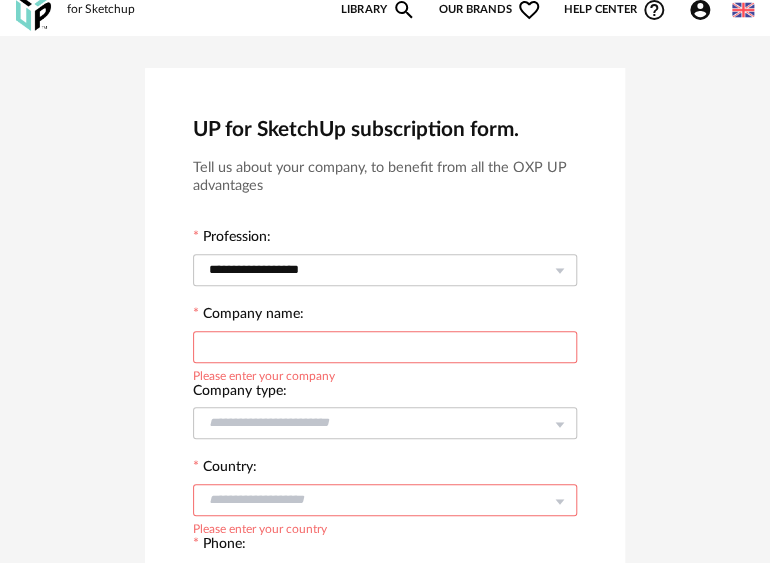click at bounding box center [385, 347] 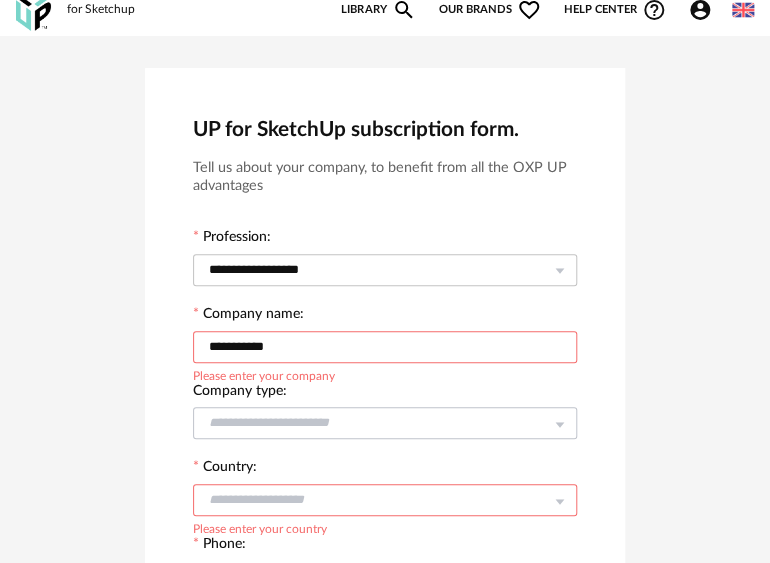 type on "**********" 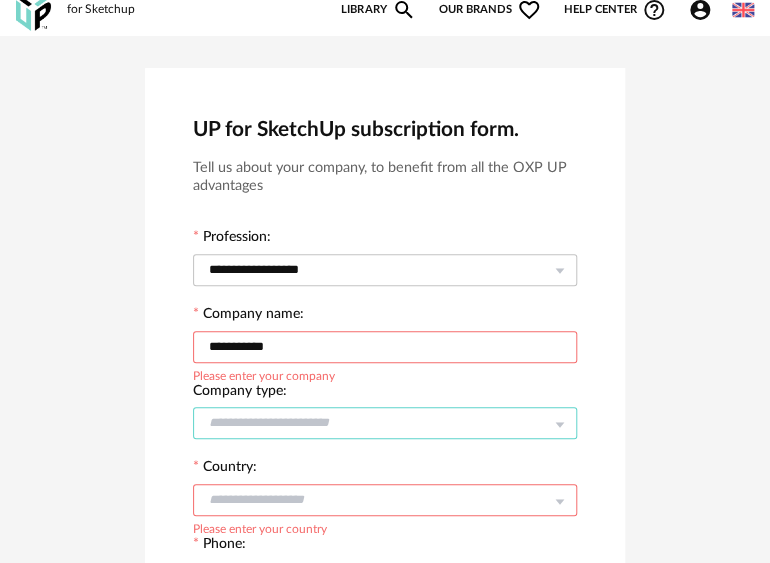 click at bounding box center (385, 423) 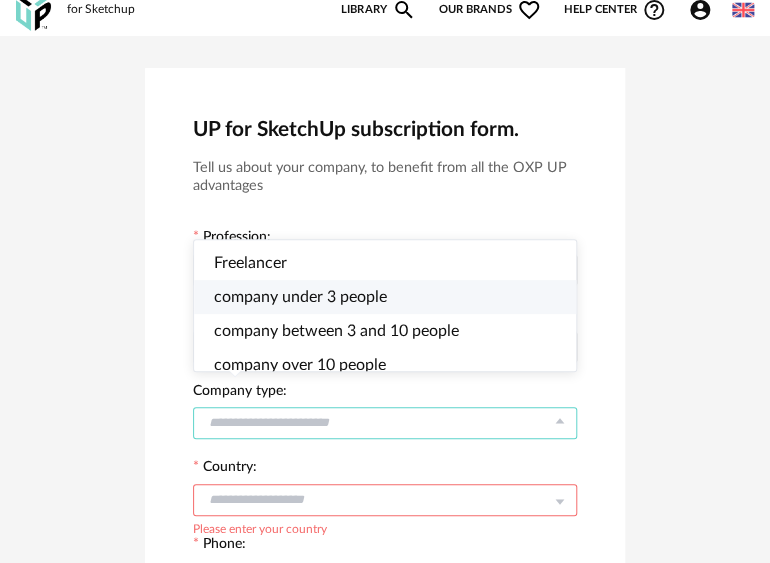 click on "company under 3 people" at bounding box center (300, 297) 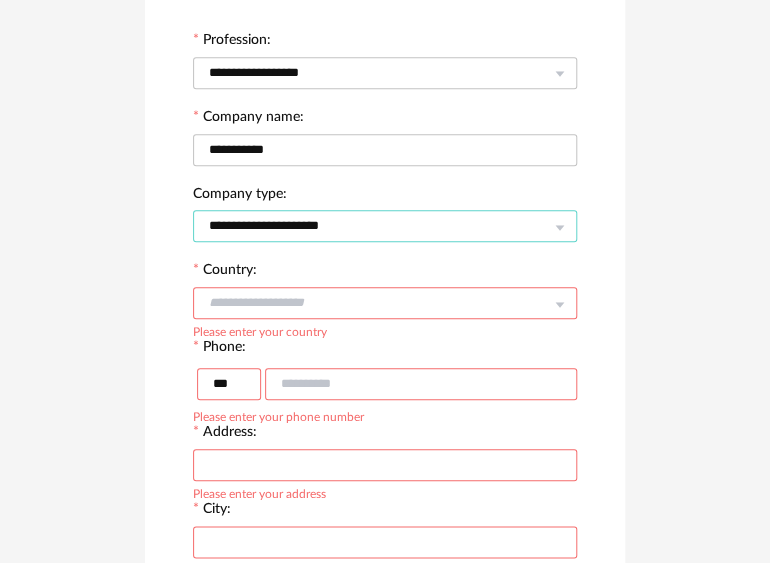 scroll, scrollTop: 215, scrollLeft: 0, axis: vertical 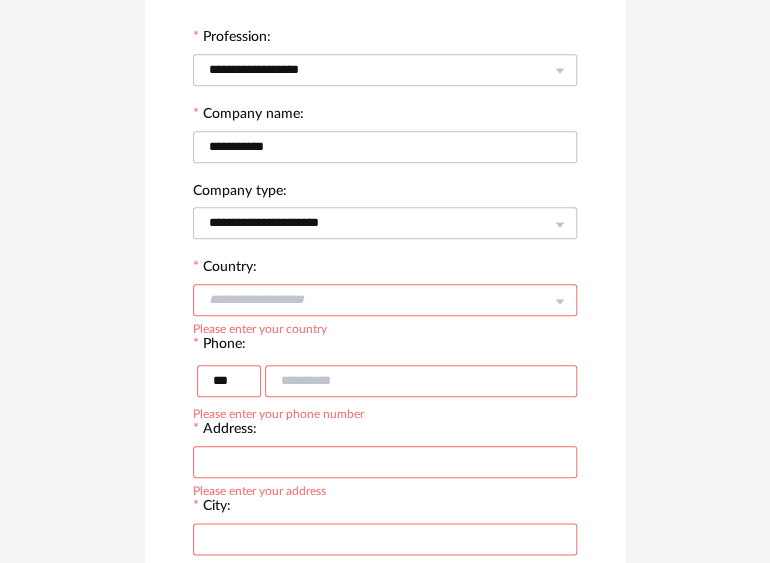 click at bounding box center (385, 300) 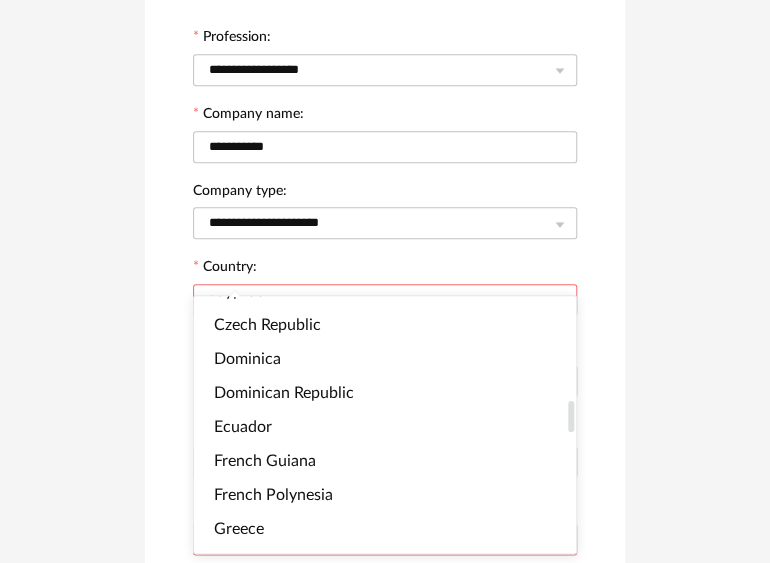 scroll, scrollTop: 861, scrollLeft: 0, axis: vertical 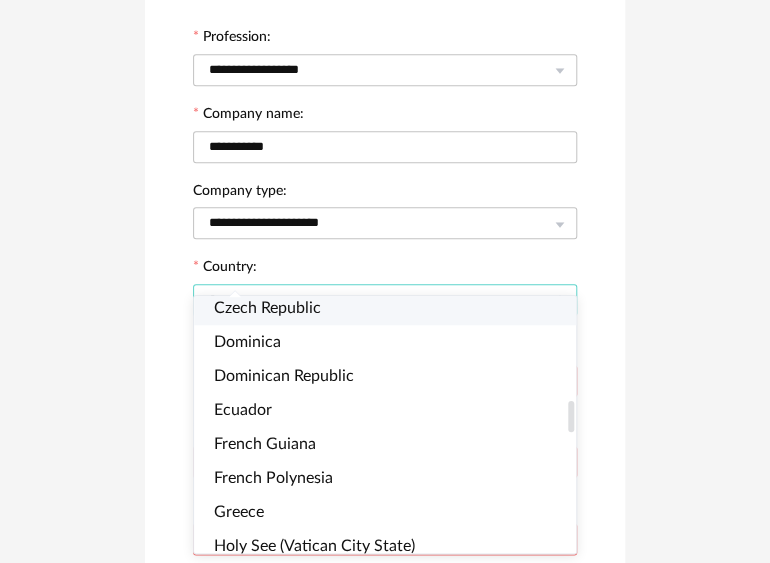 click on "Czech Republic" at bounding box center [267, 308] 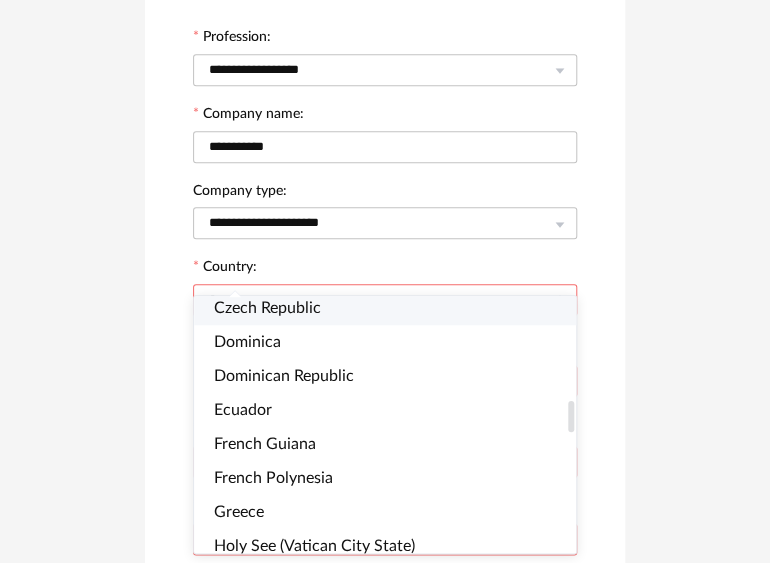 type on "**********" 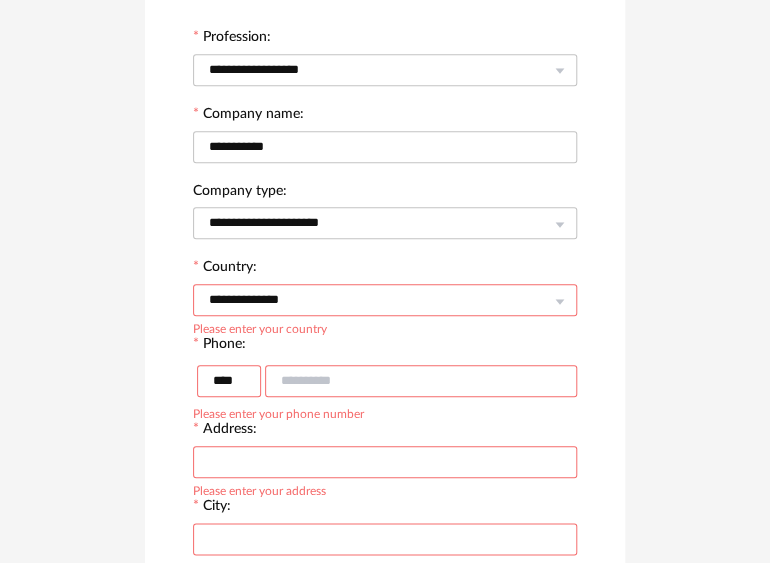 scroll, scrollTop: 856, scrollLeft: 0, axis: vertical 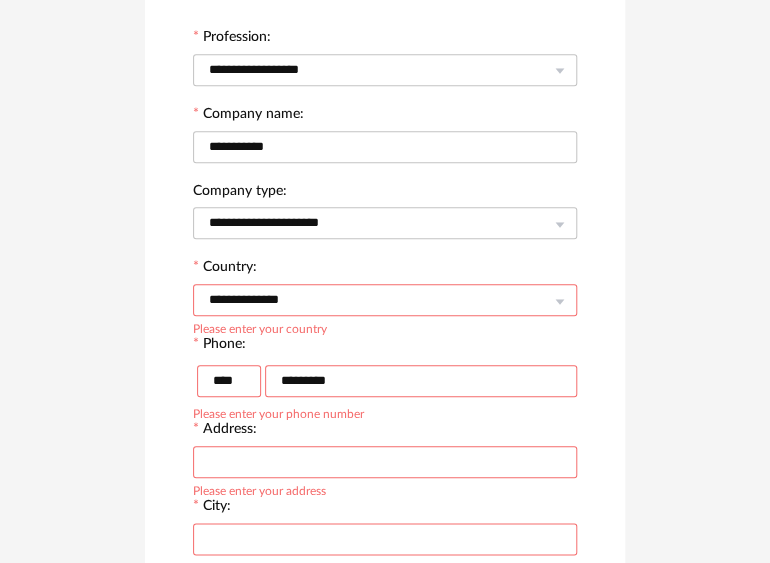 type on "*********" 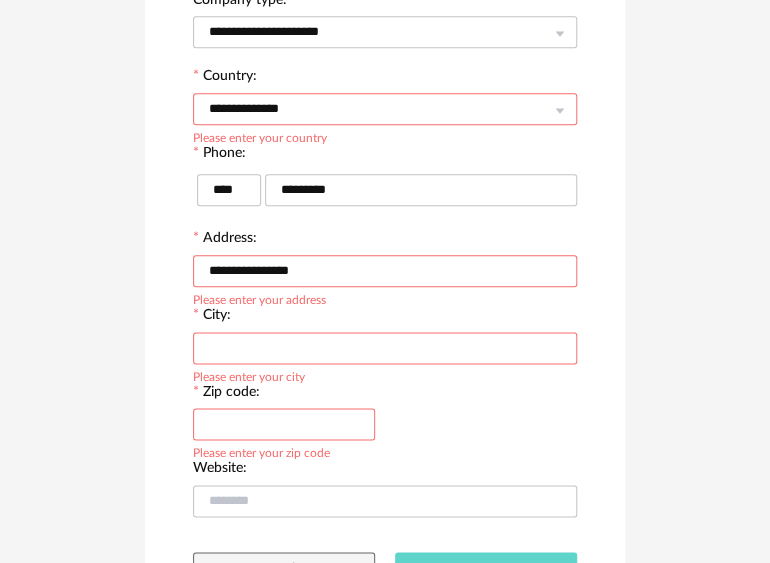scroll, scrollTop: 415, scrollLeft: 0, axis: vertical 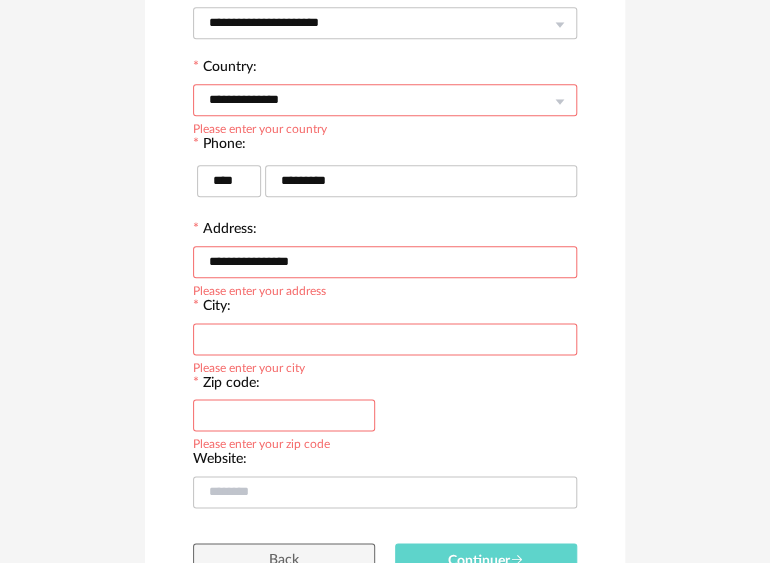 type on "**********" 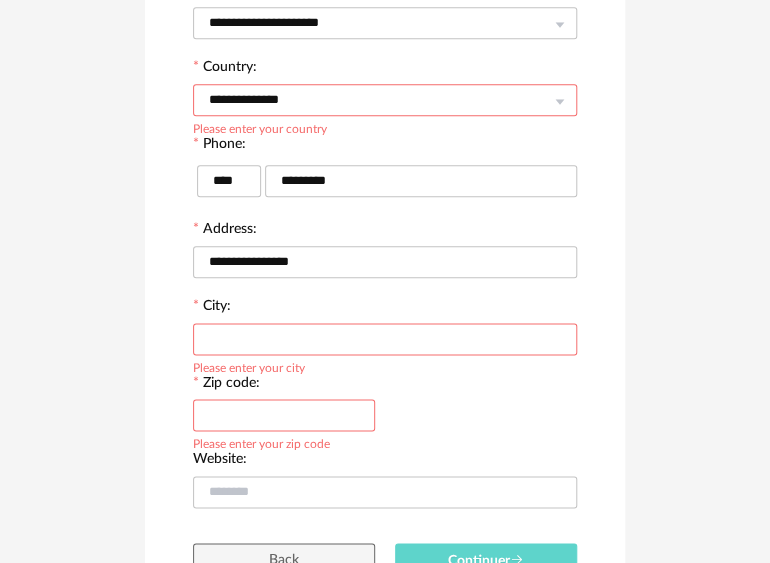 click at bounding box center (385, 339) 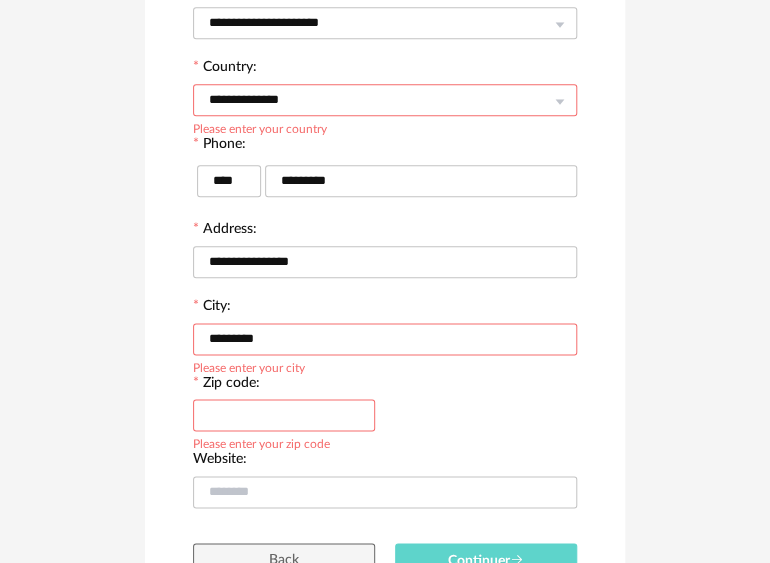 type on "*********" 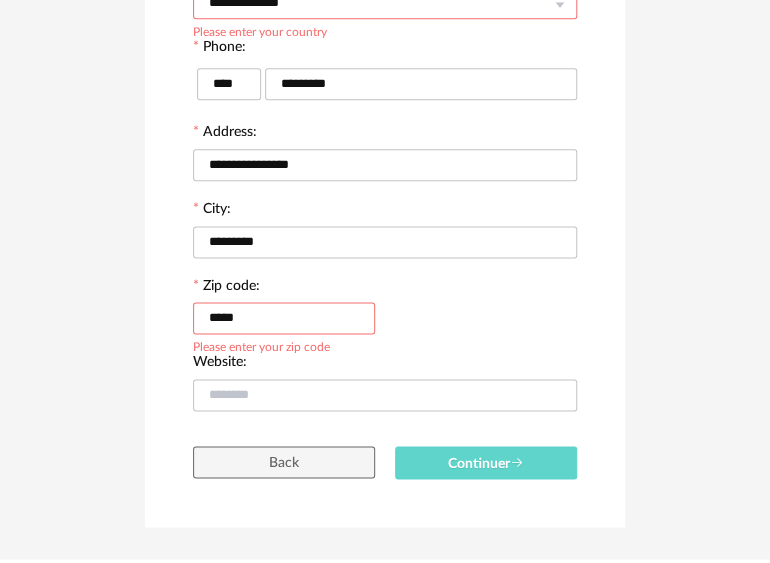 scroll, scrollTop: 551, scrollLeft: 0, axis: vertical 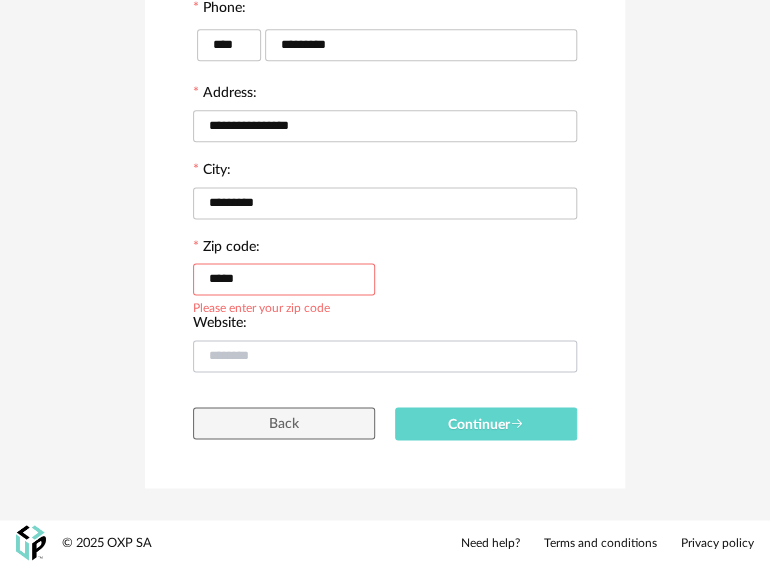 type on "*****" 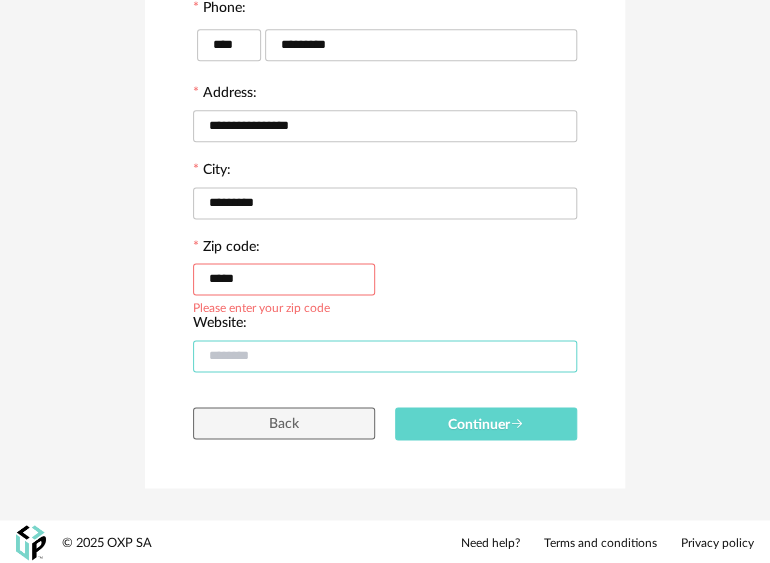 click at bounding box center [385, 356] 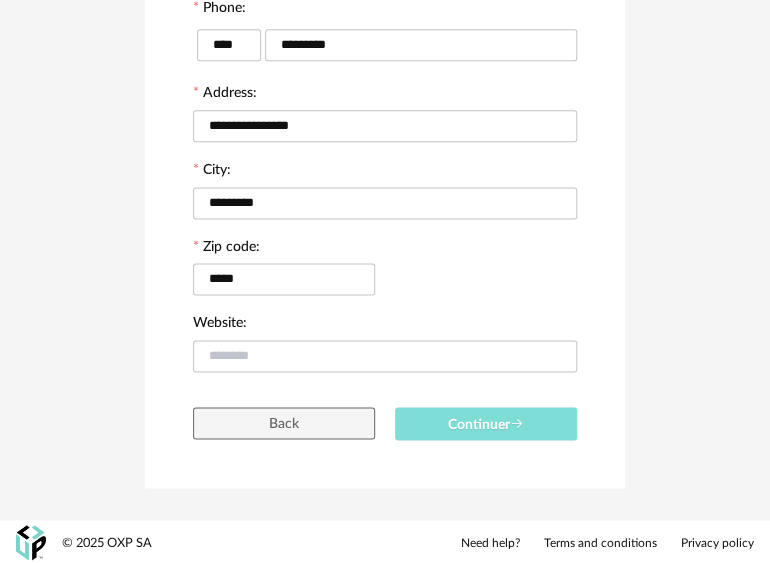 click on "Continuer" at bounding box center [486, 424] 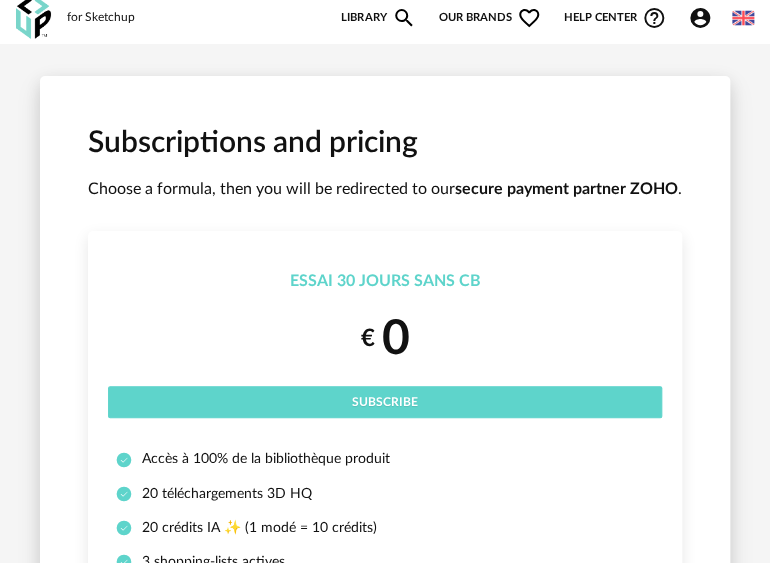 scroll, scrollTop: 0, scrollLeft: 0, axis: both 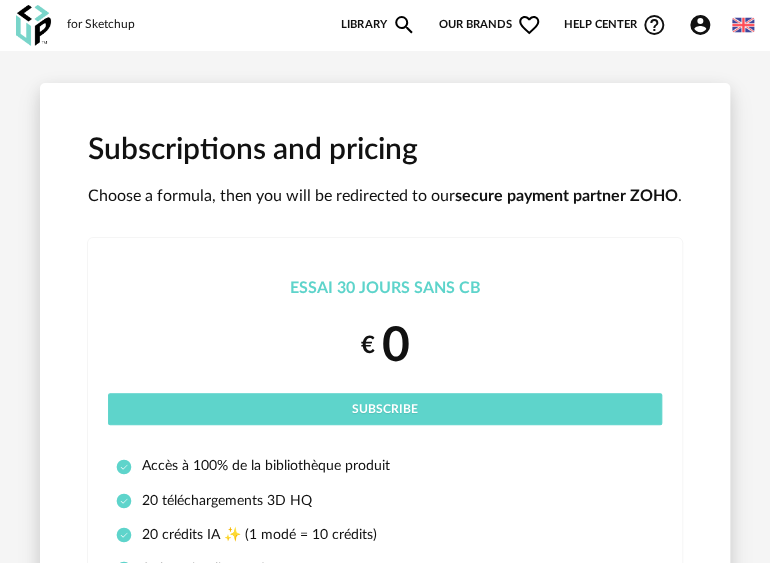 click at bounding box center (743, 25) 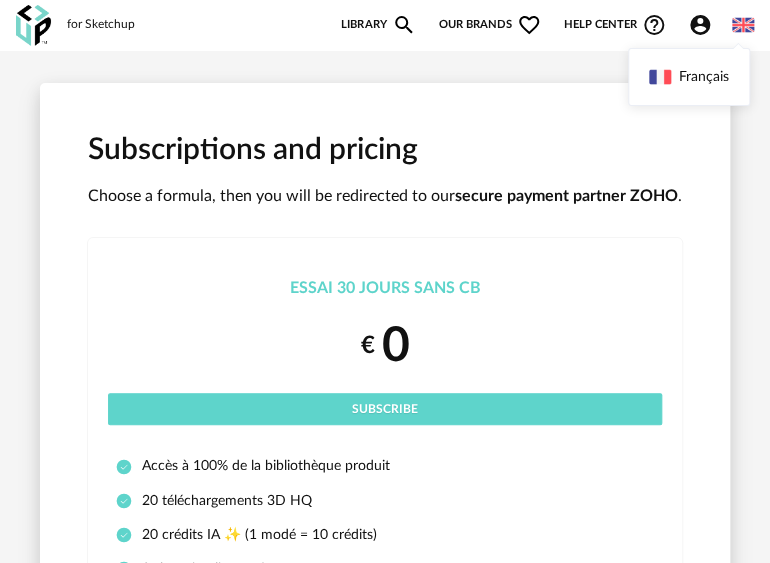 click at bounding box center (743, 25) 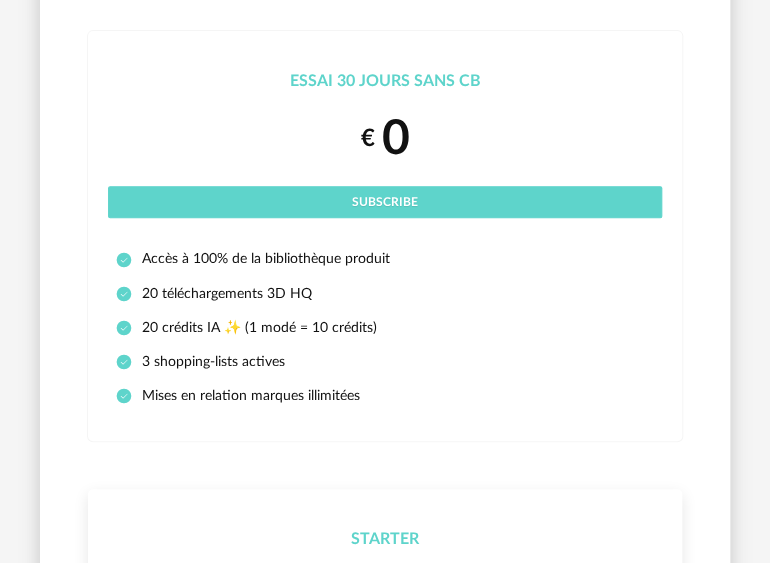 scroll, scrollTop: 200, scrollLeft: 0, axis: vertical 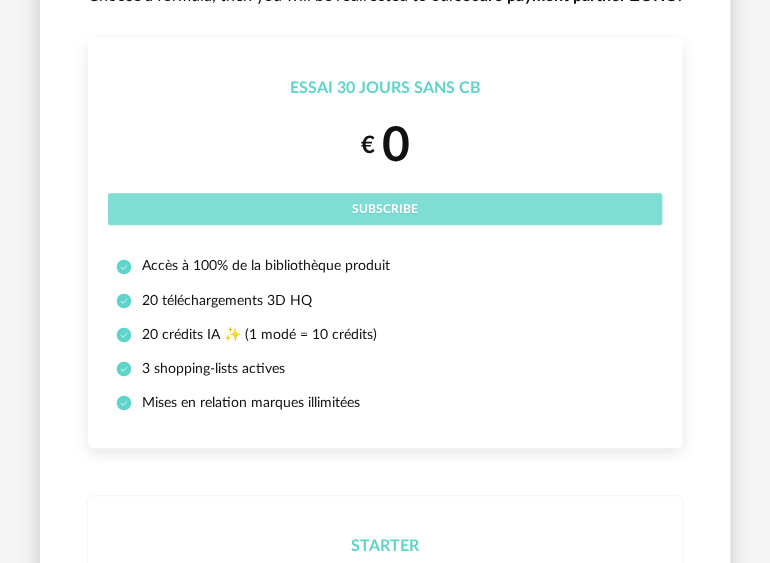 click on "Subscribe" at bounding box center [385, 209] 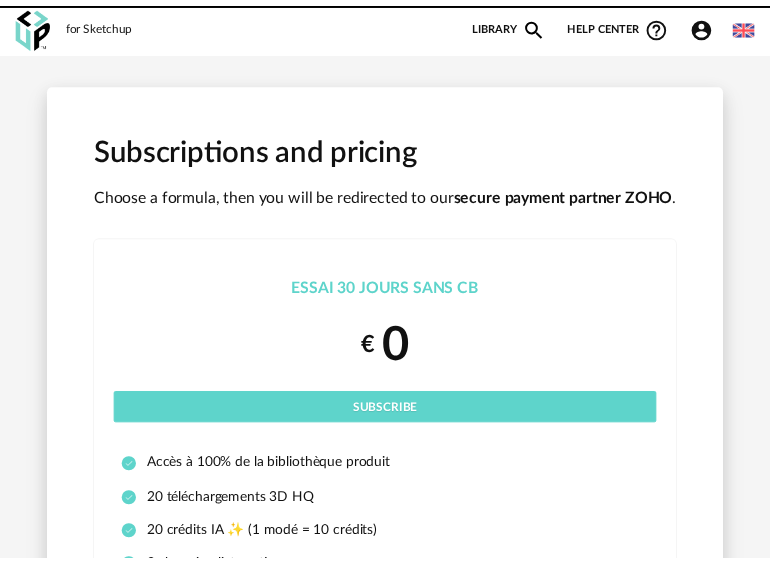 scroll, scrollTop: 0, scrollLeft: 0, axis: both 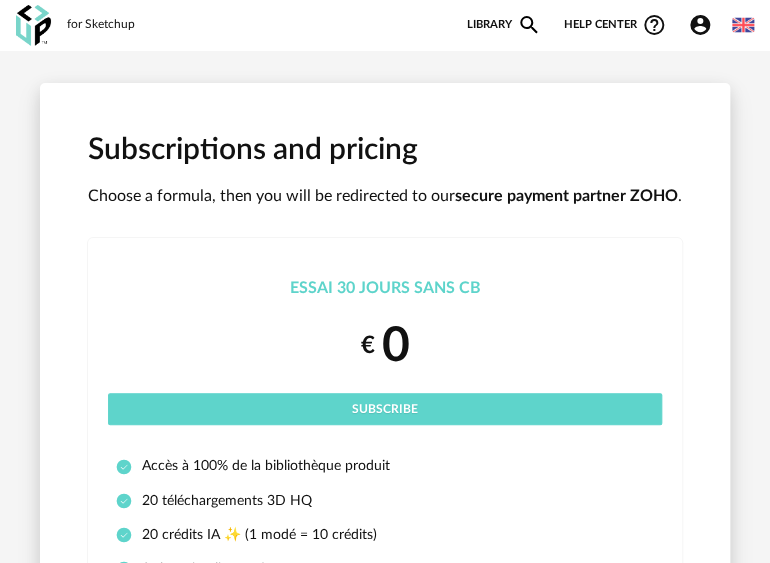 click on "Magnify icon" 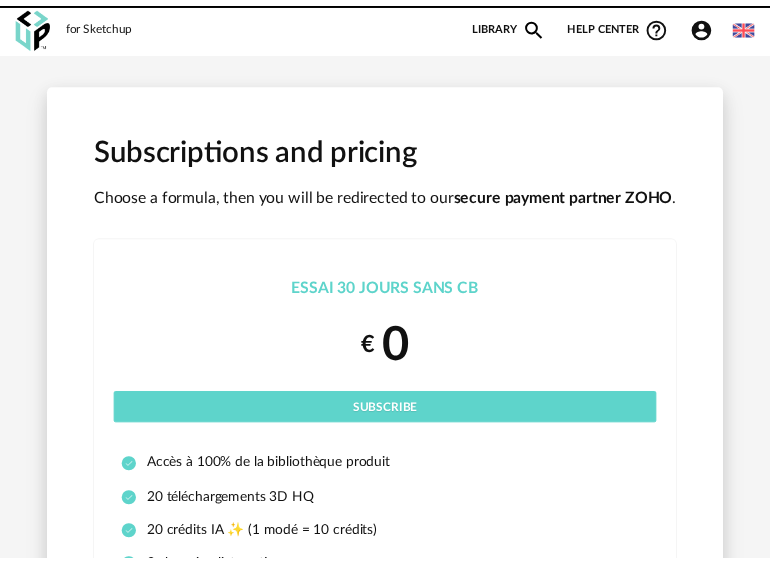 scroll, scrollTop: 0, scrollLeft: 0, axis: both 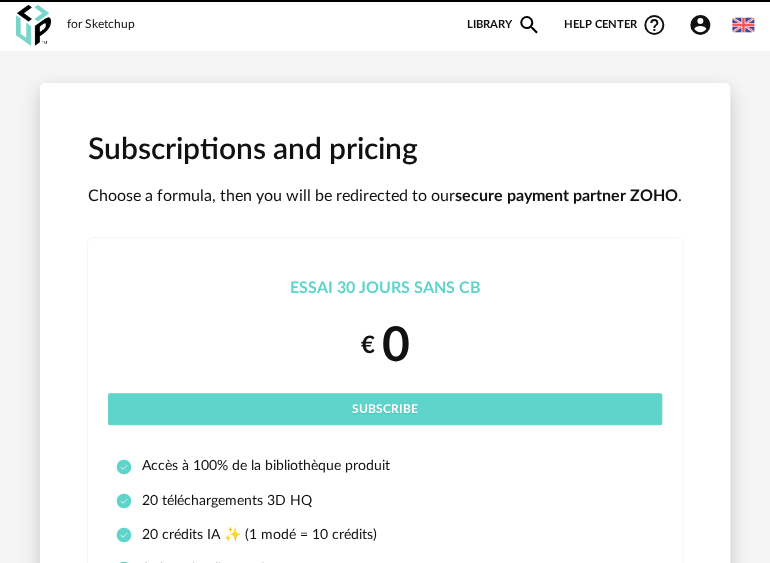 click at bounding box center [33, 25] 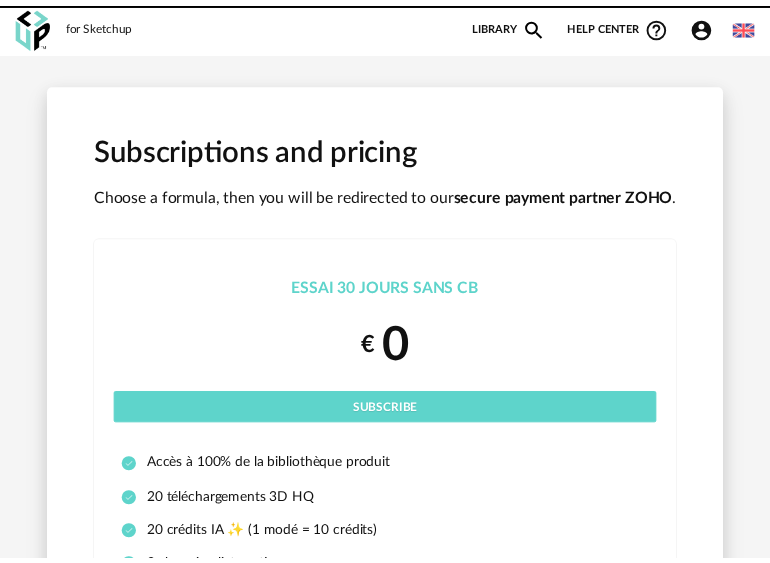 scroll, scrollTop: 0, scrollLeft: 0, axis: both 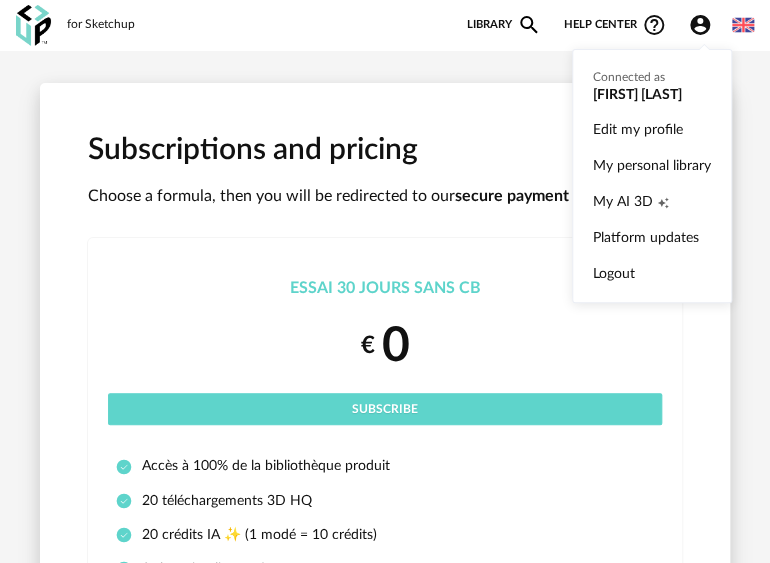 click on "Account Circle icon" 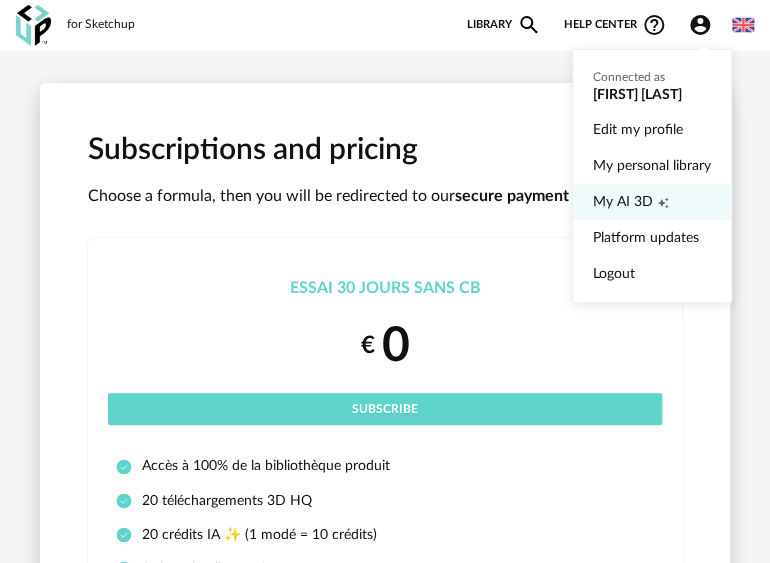 click on "My AI 3D" at bounding box center (623, 202) 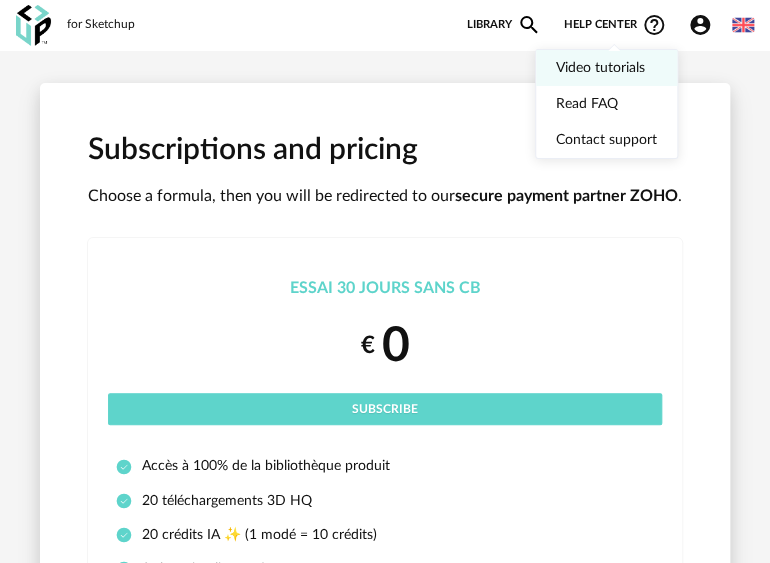 click on "Video tutorials" at bounding box center (606, 68) 